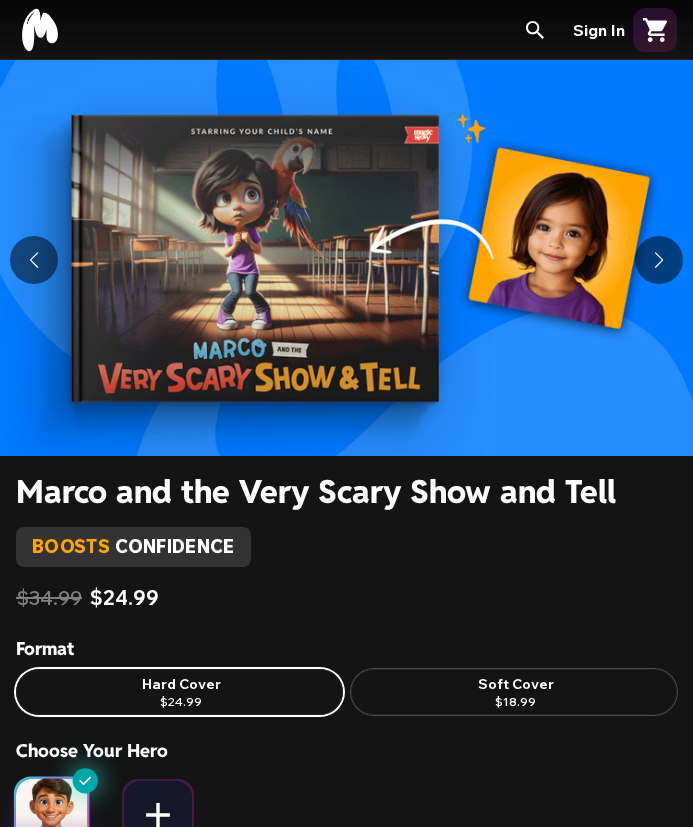 scroll, scrollTop: 0, scrollLeft: 0, axis: both 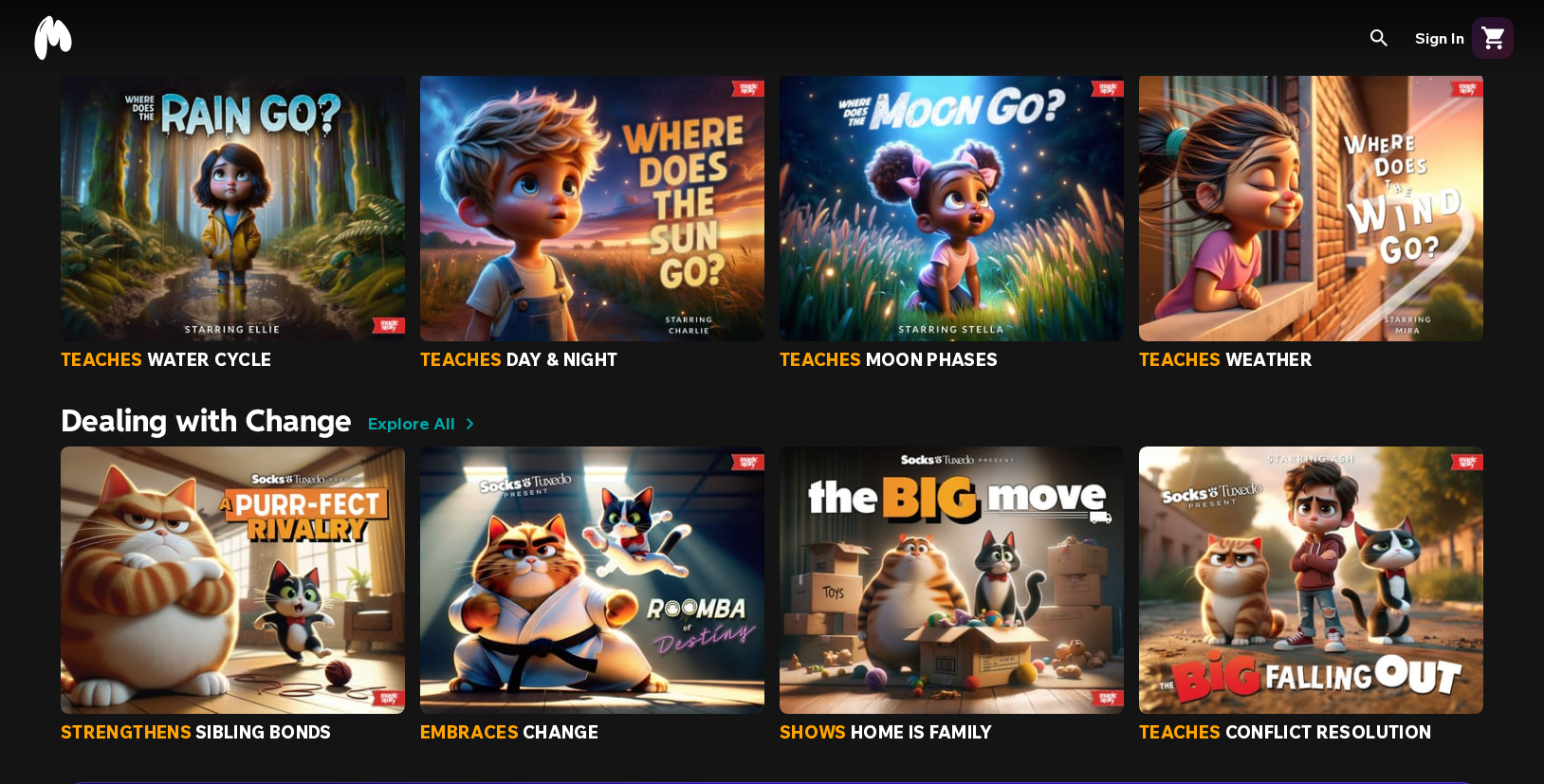 click at bounding box center [592, 207] 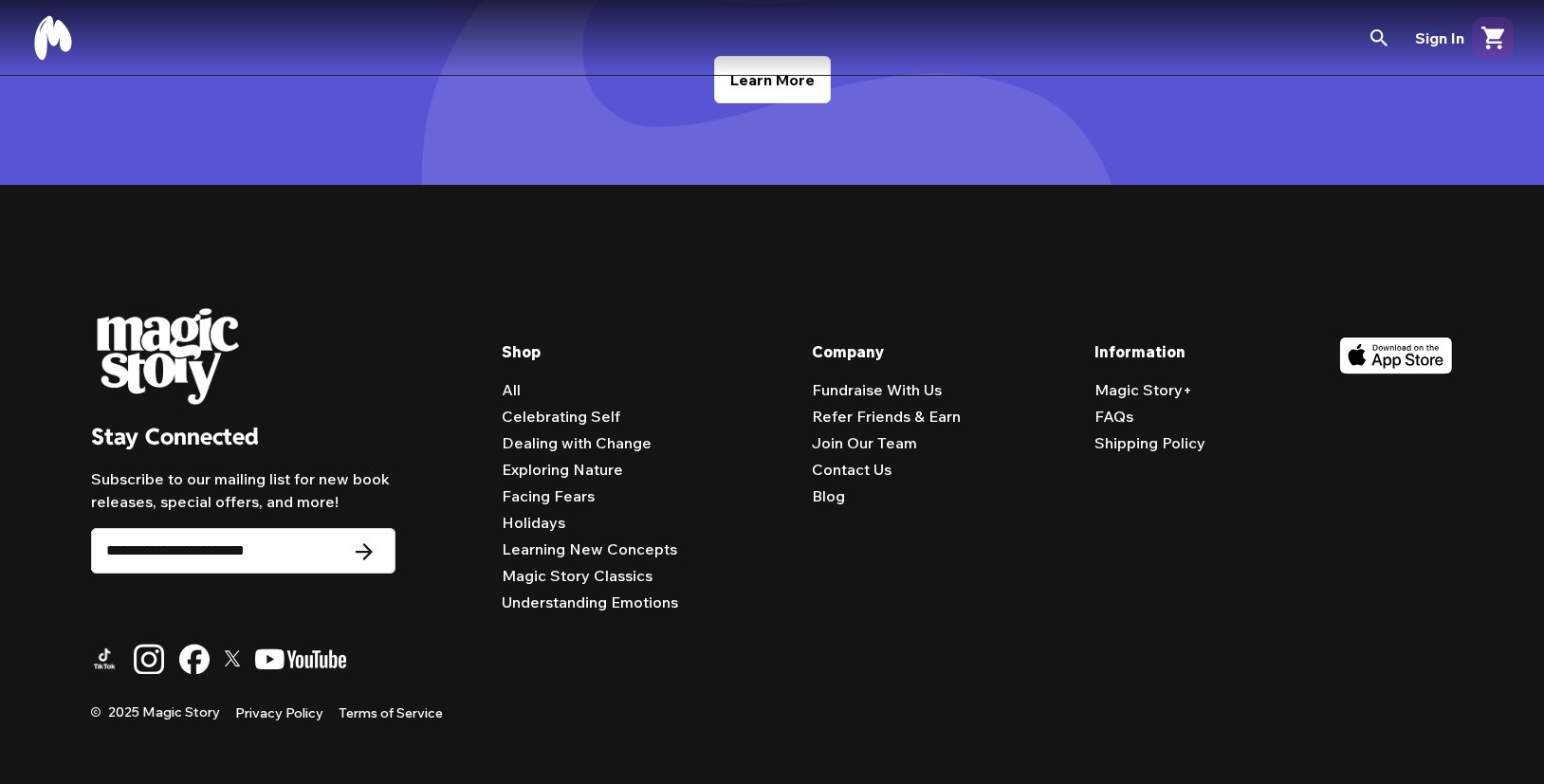 scroll, scrollTop: 0, scrollLeft: 0, axis: both 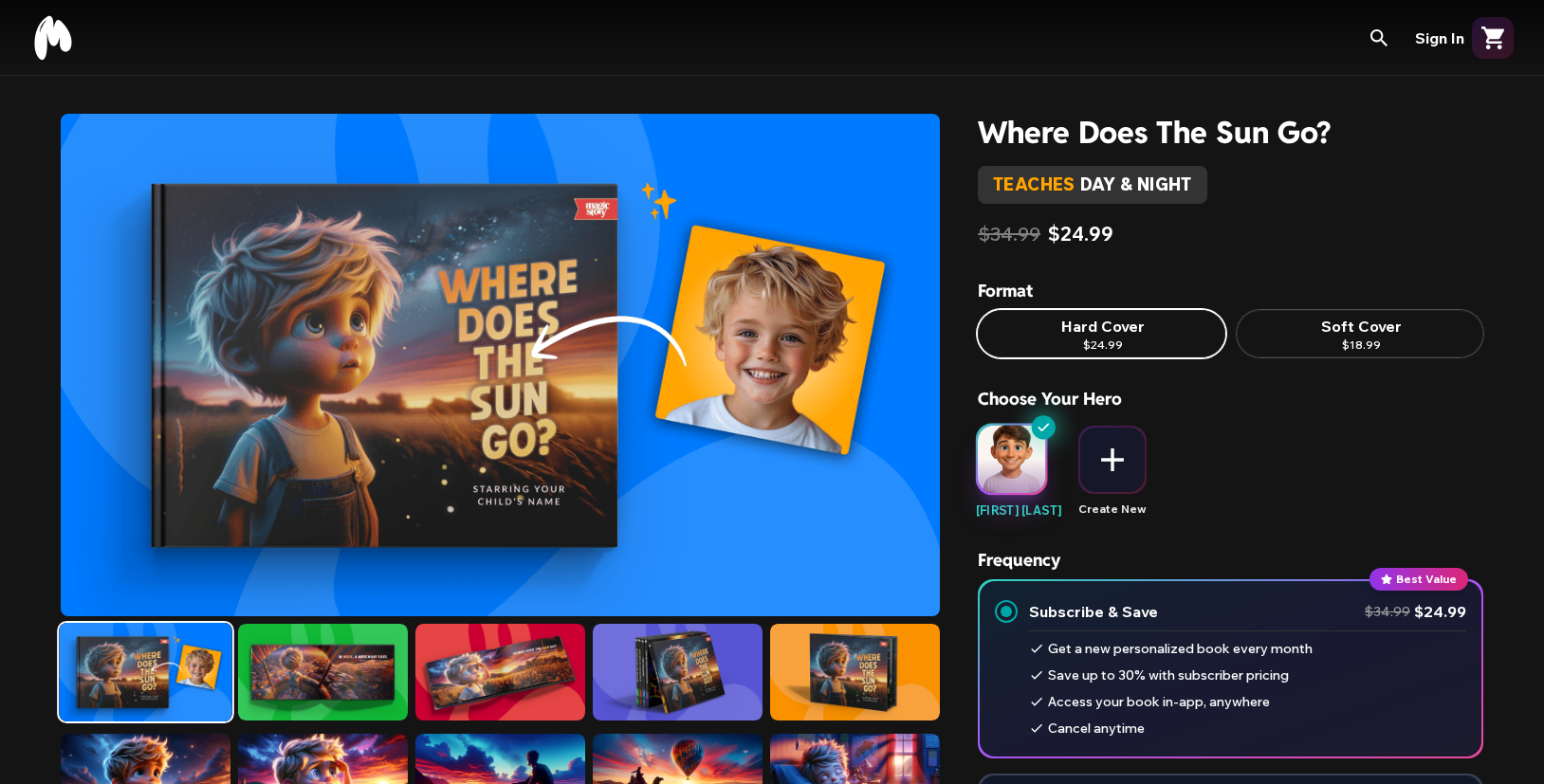 click at bounding box center [500, 365] 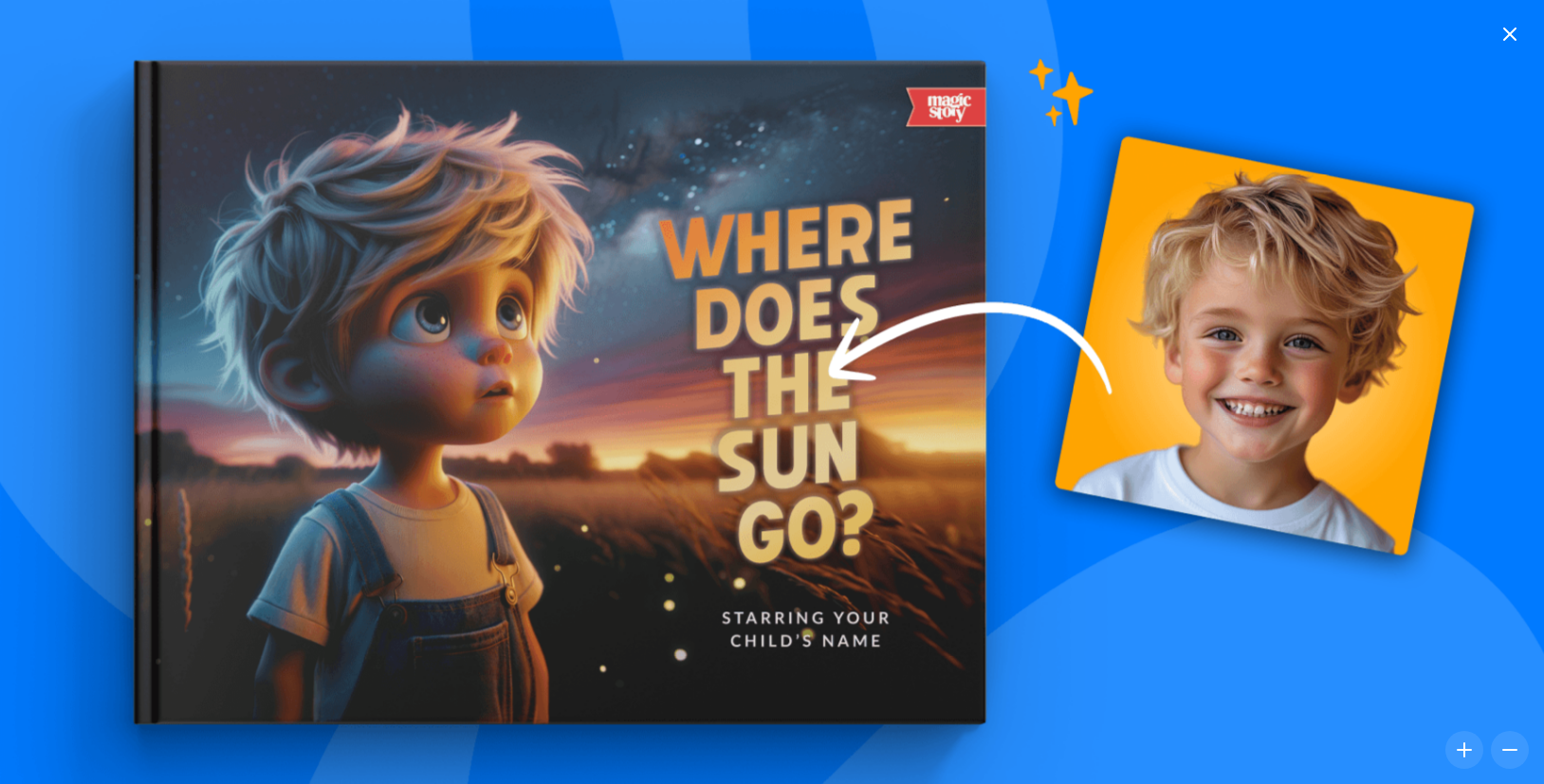 click 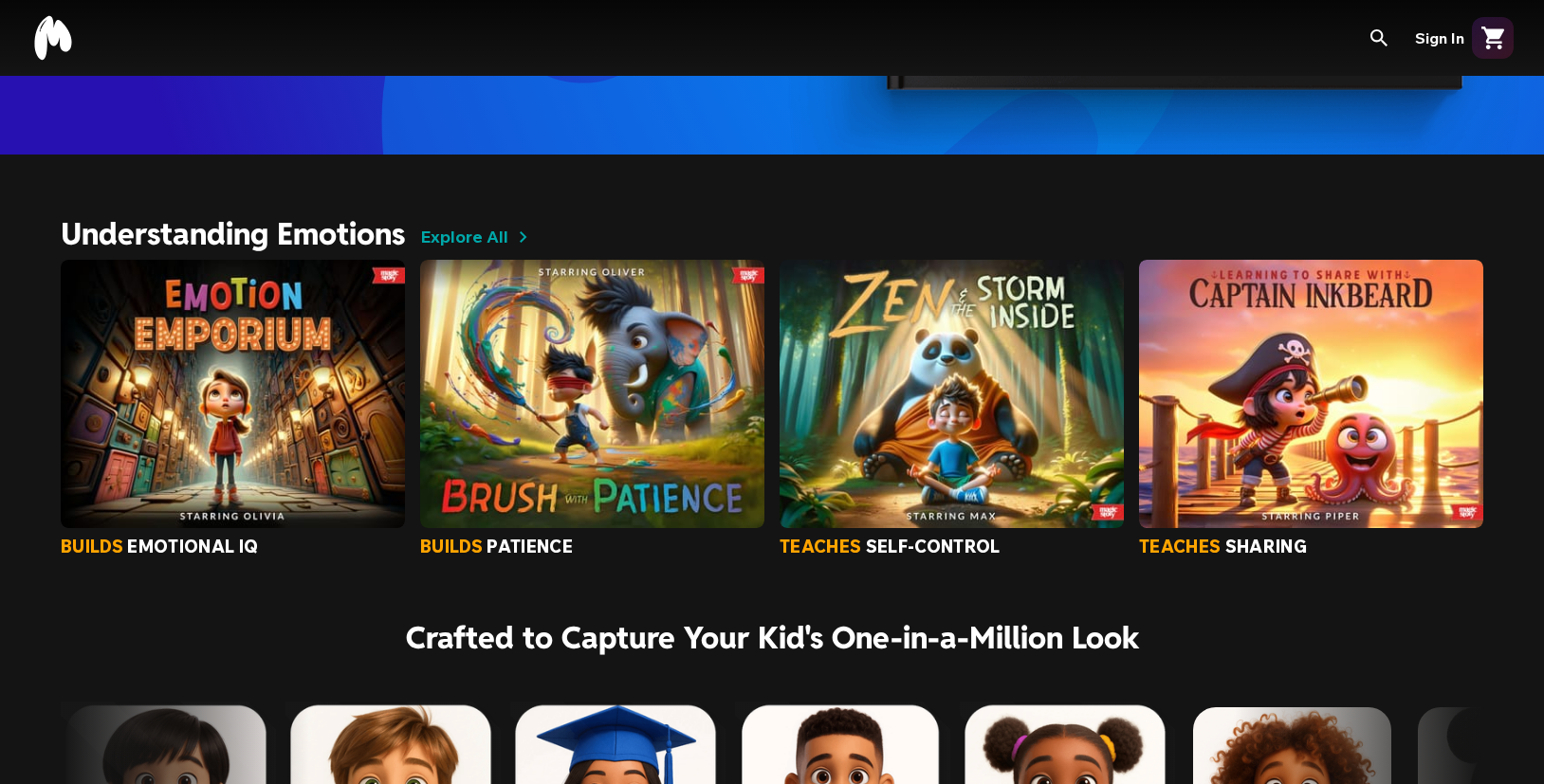 scroll, scrollTop: 782, scrollLeft: 0, axis: vertical 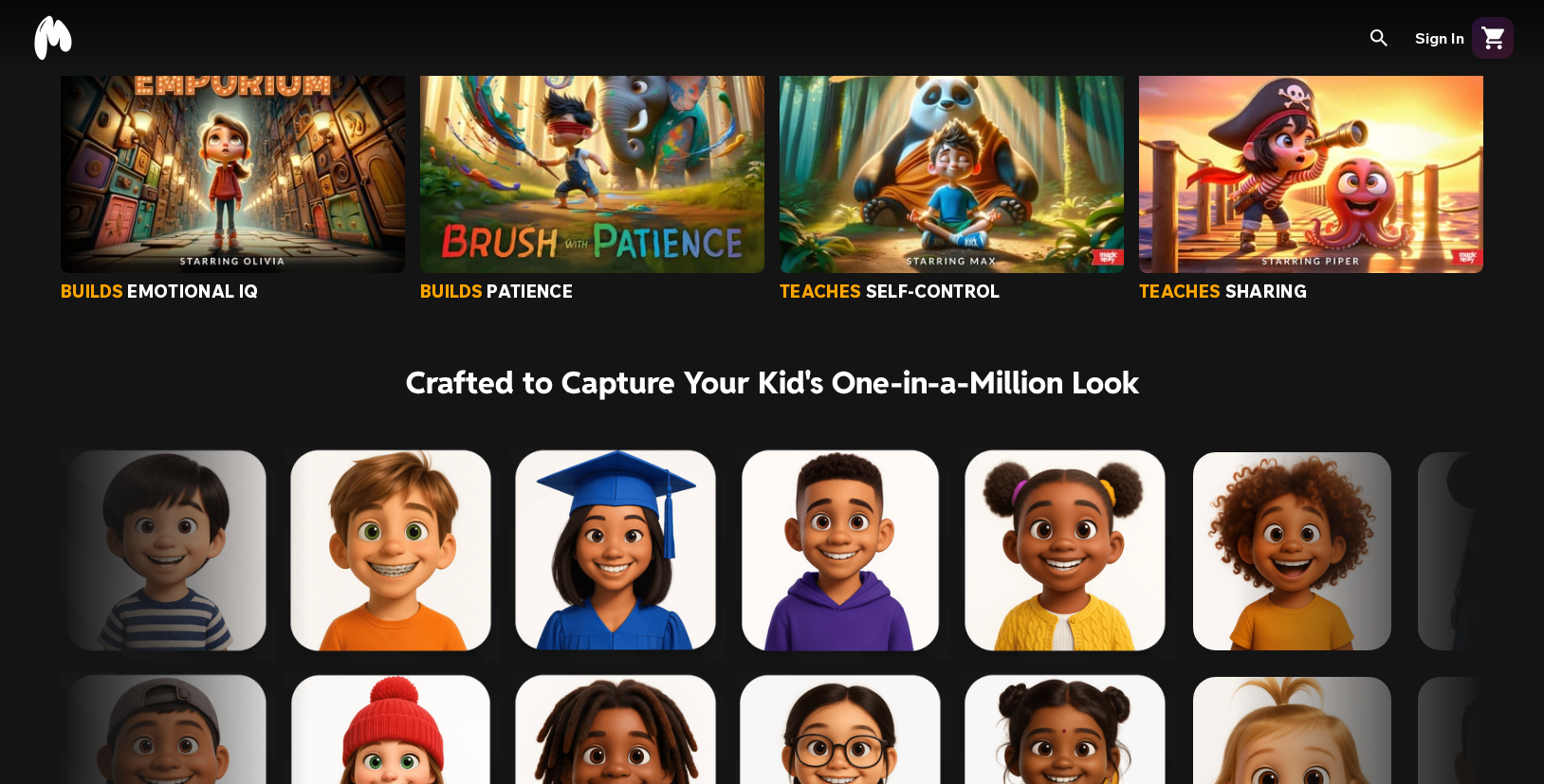 click at bounding box center (232, 138) 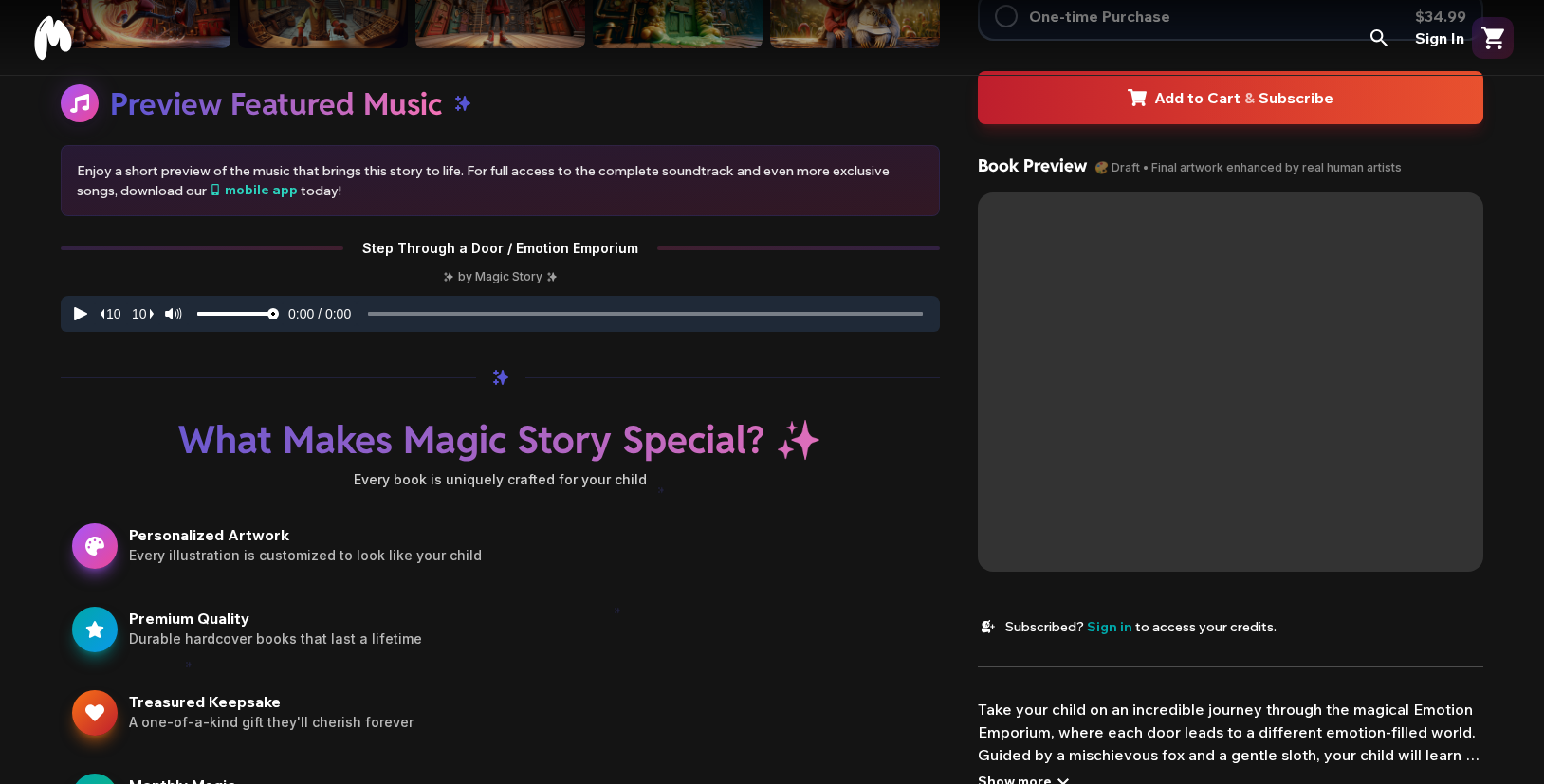 scroll, scrollTop: 0, scrollLeft: 0, axis: both 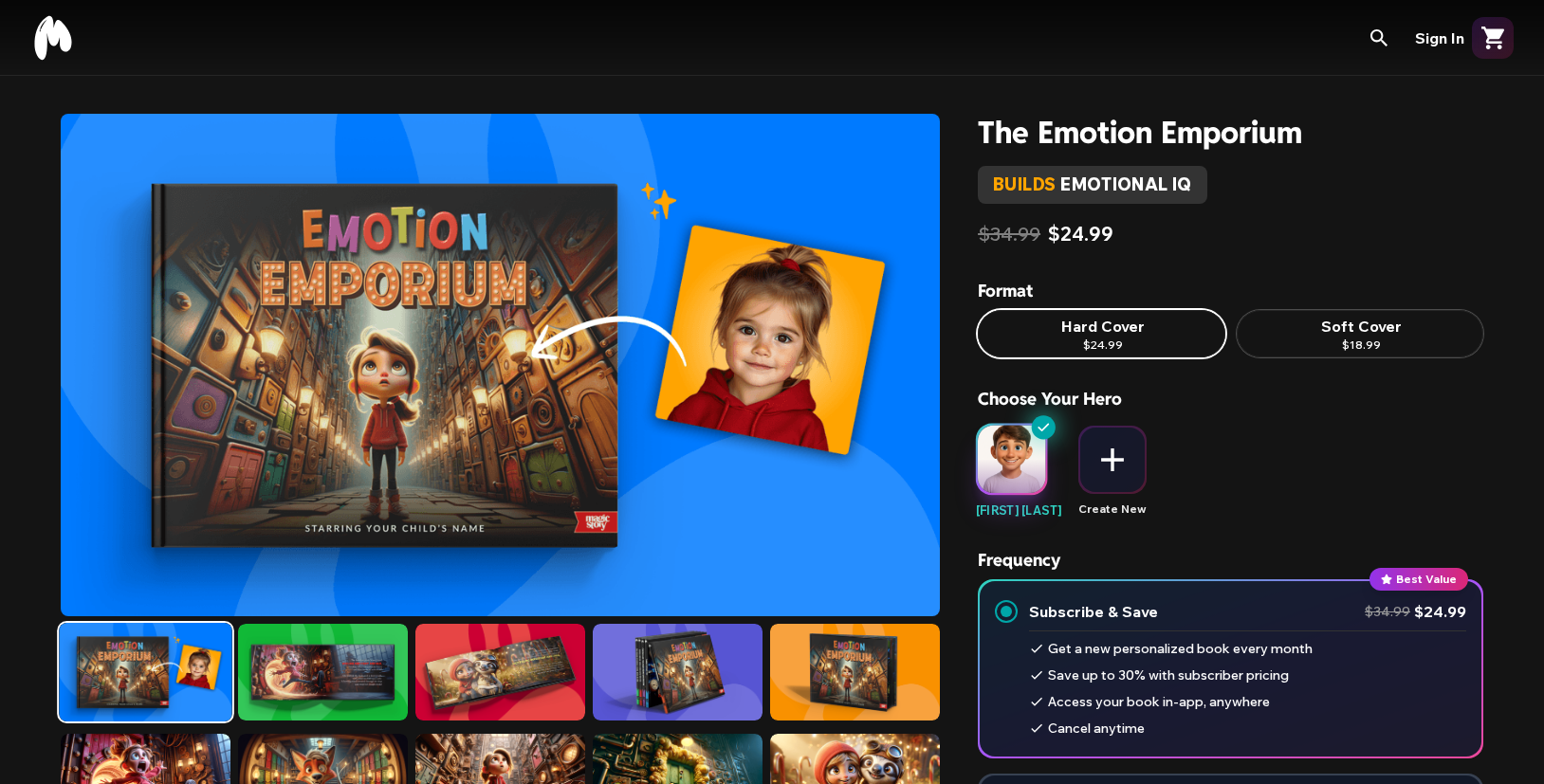 click at bounding box center (500, 365) 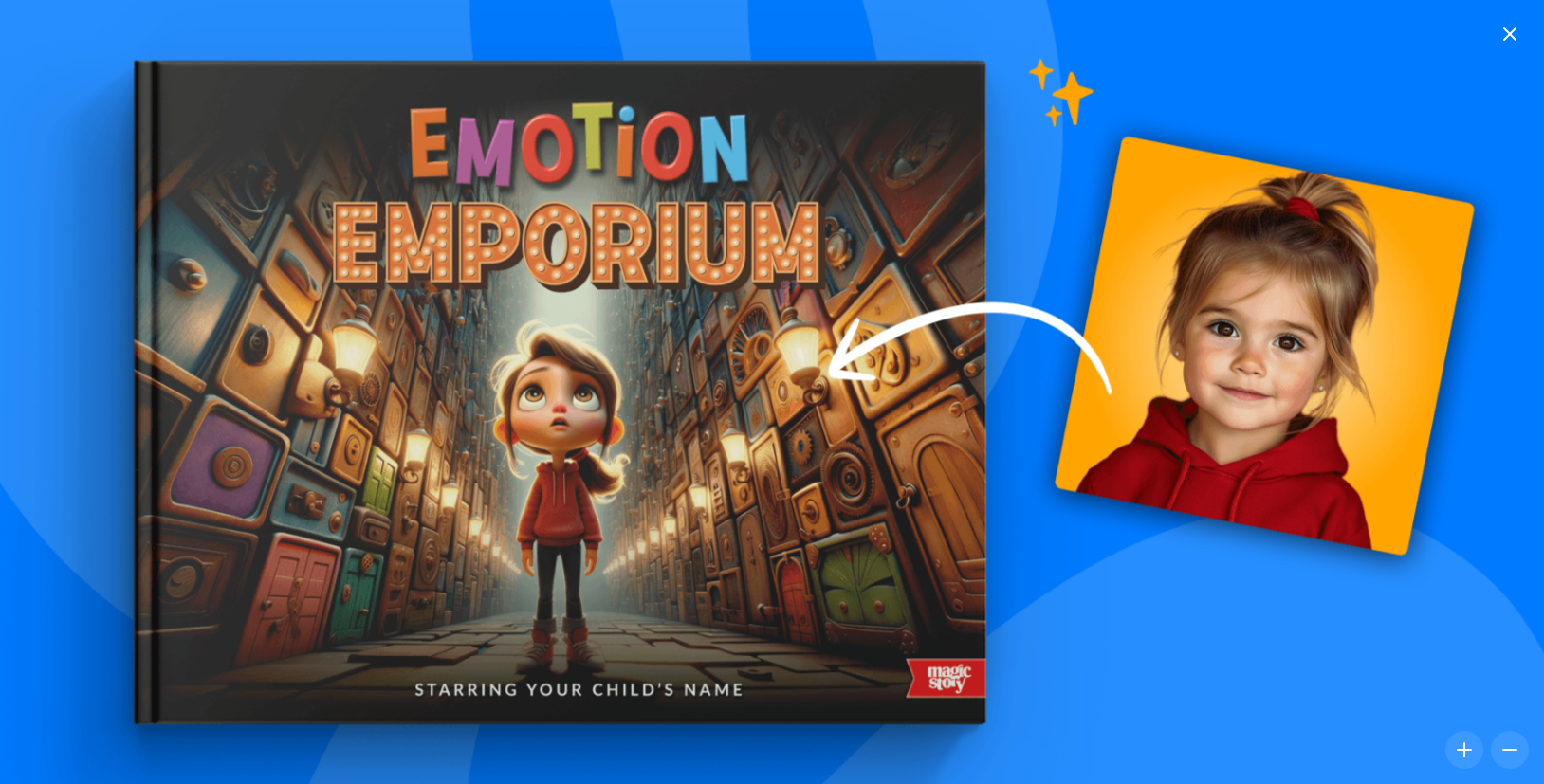 click at bounding box center (772, 392) 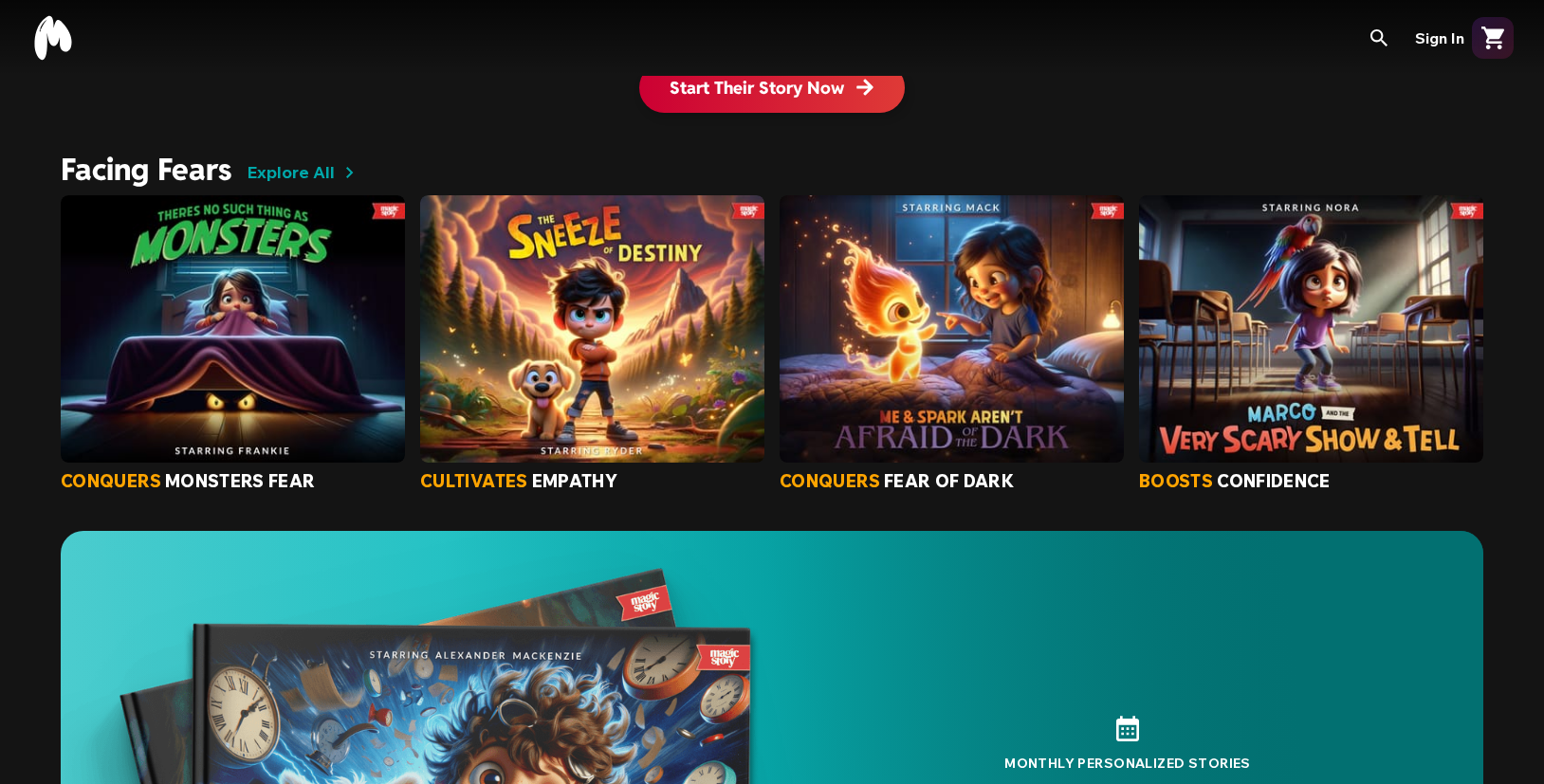 scroll, scrollTop: 1681, scrollLeft: 0, axis: vertical 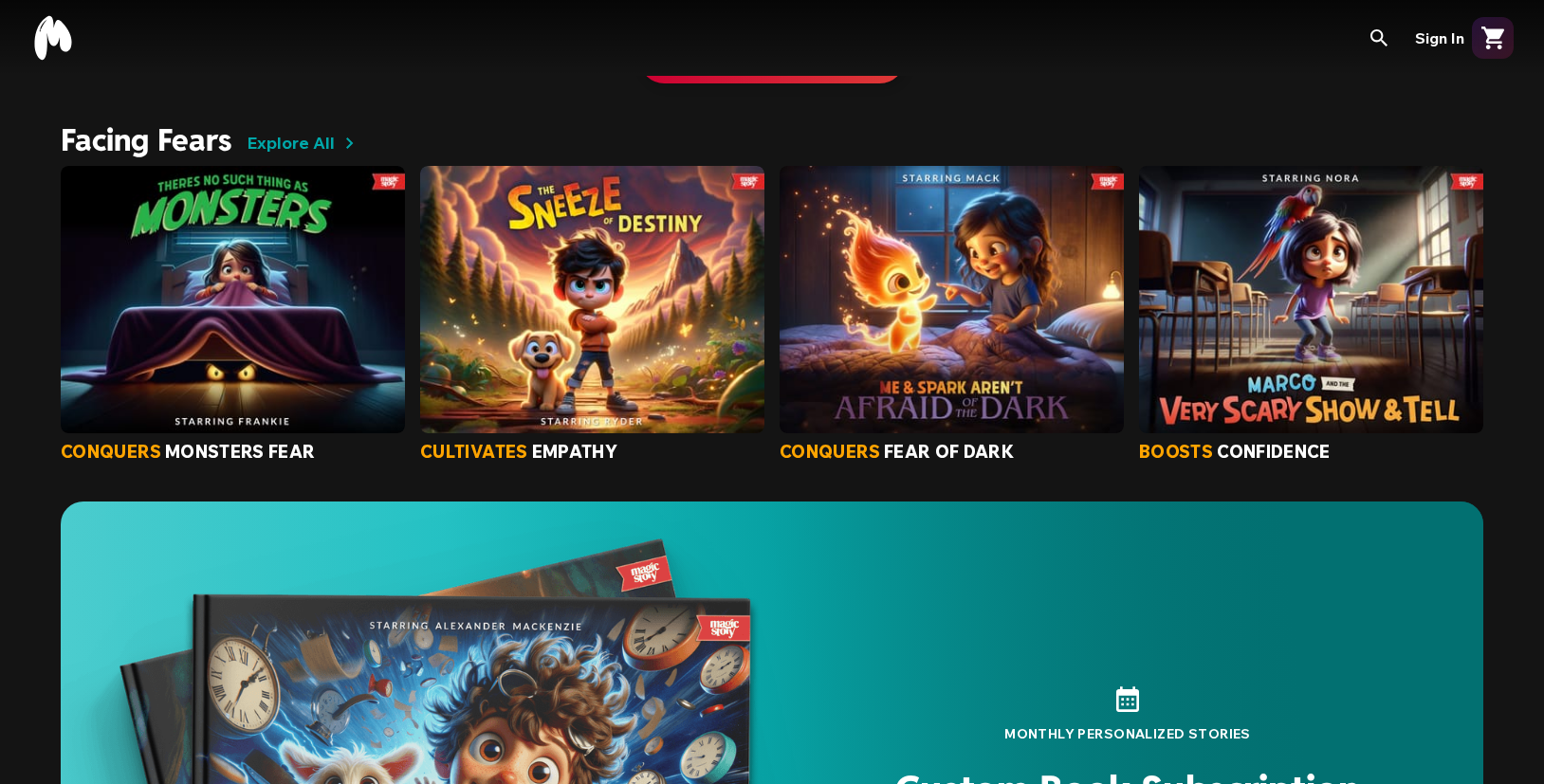 click at bounding box center (592, 300) 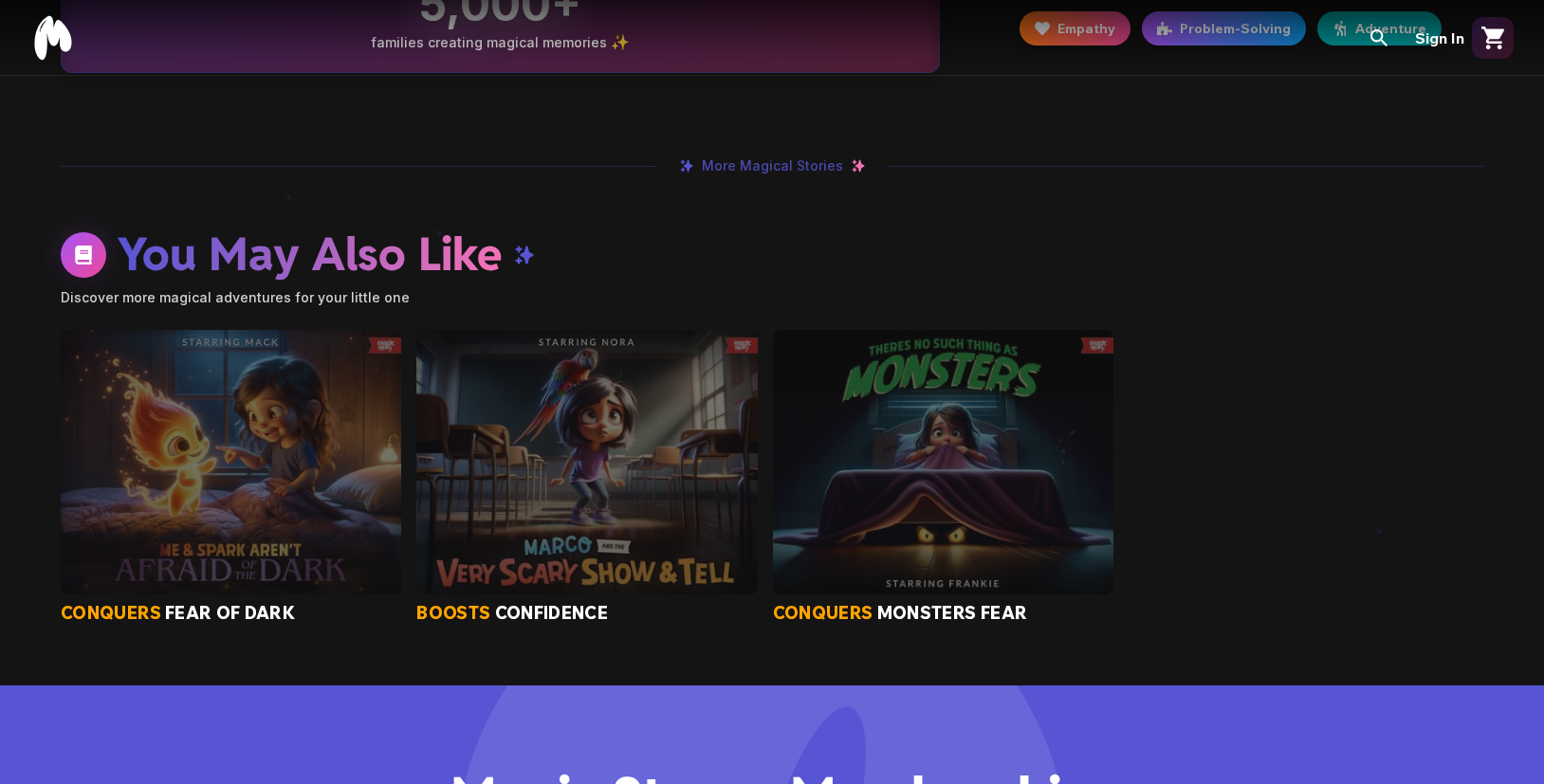 scroll, scrollTop: 0, scrollLeft: 0, axis: both 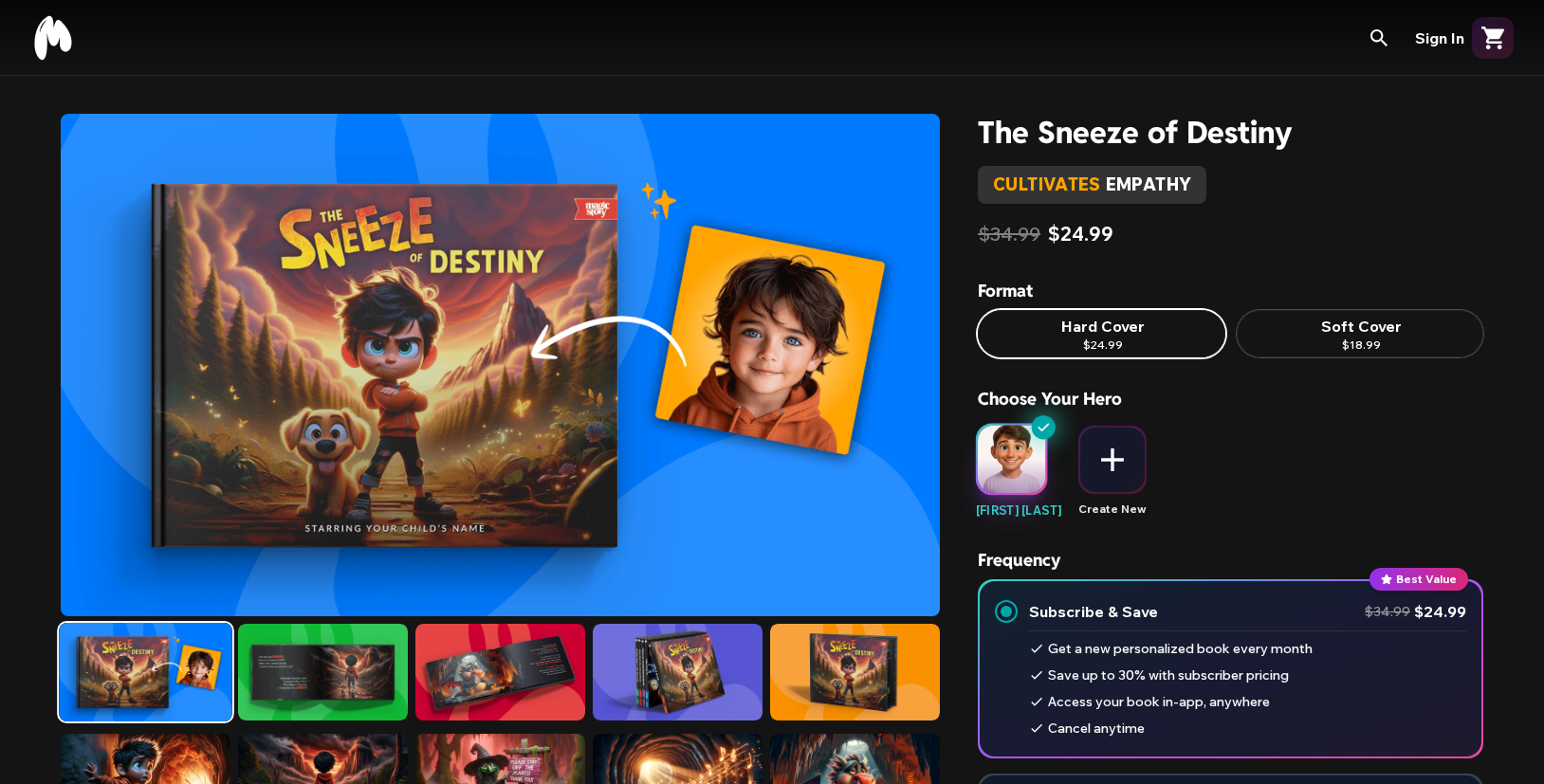 click at bounding box center [500, 365] 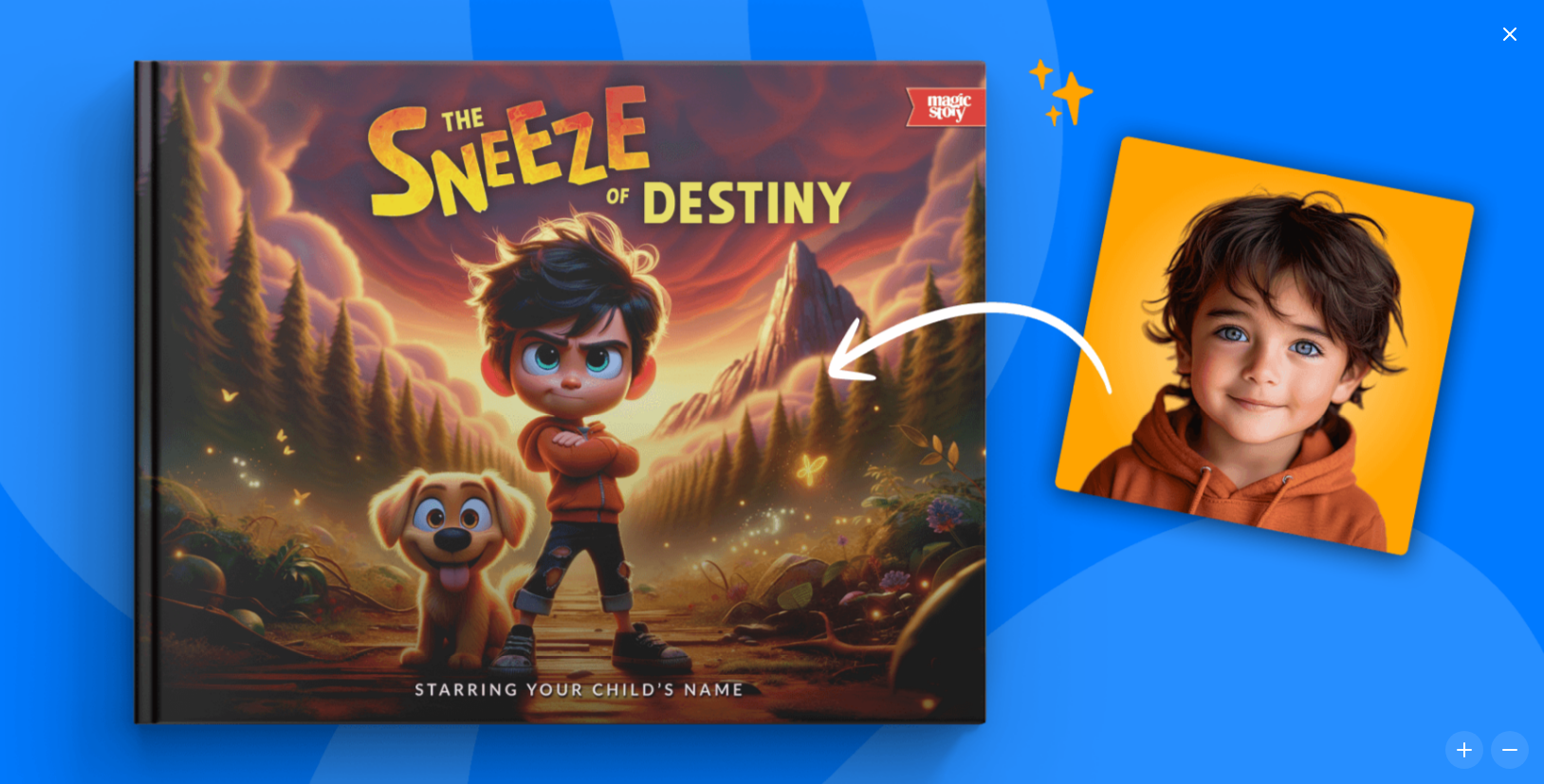click at bounding box center [772, 392] 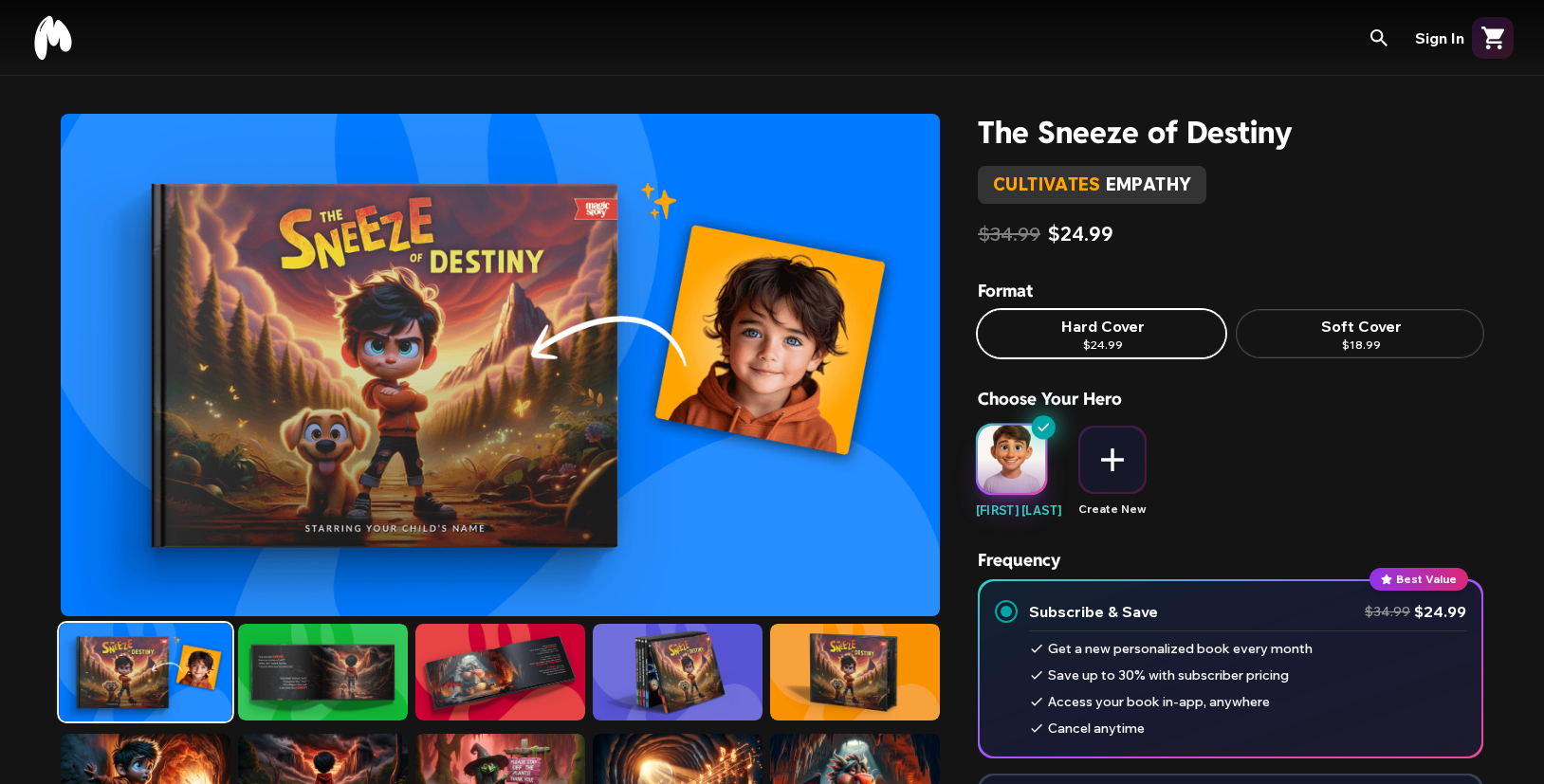 click 